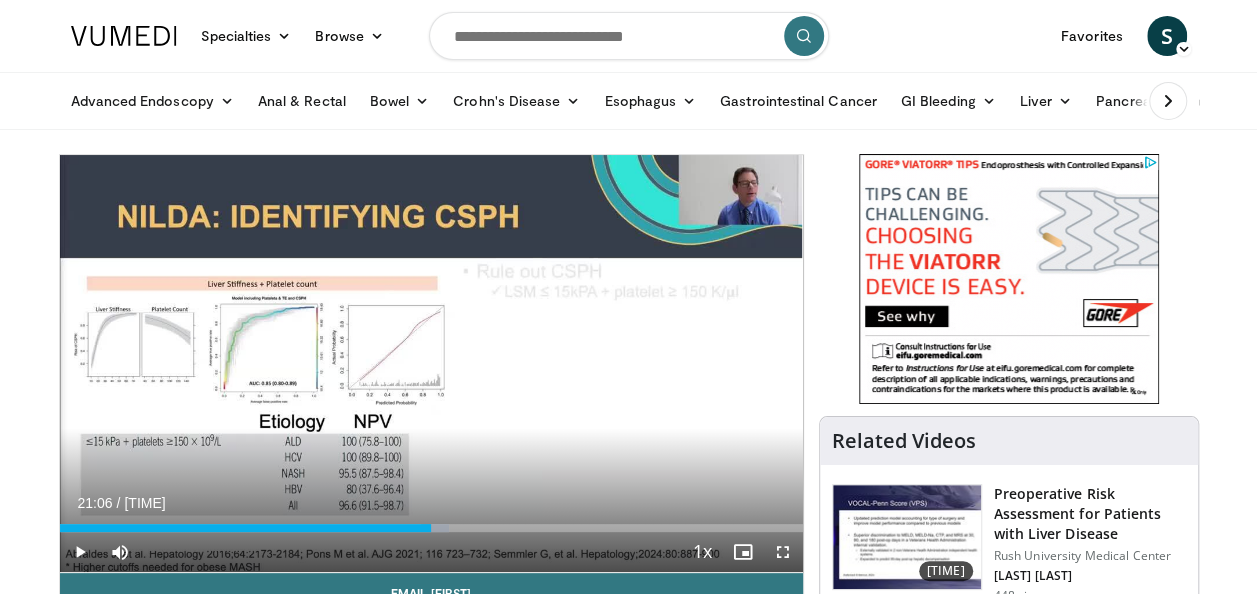 scroll, scrollTop: 0, scrollLeft: 0, axis: both 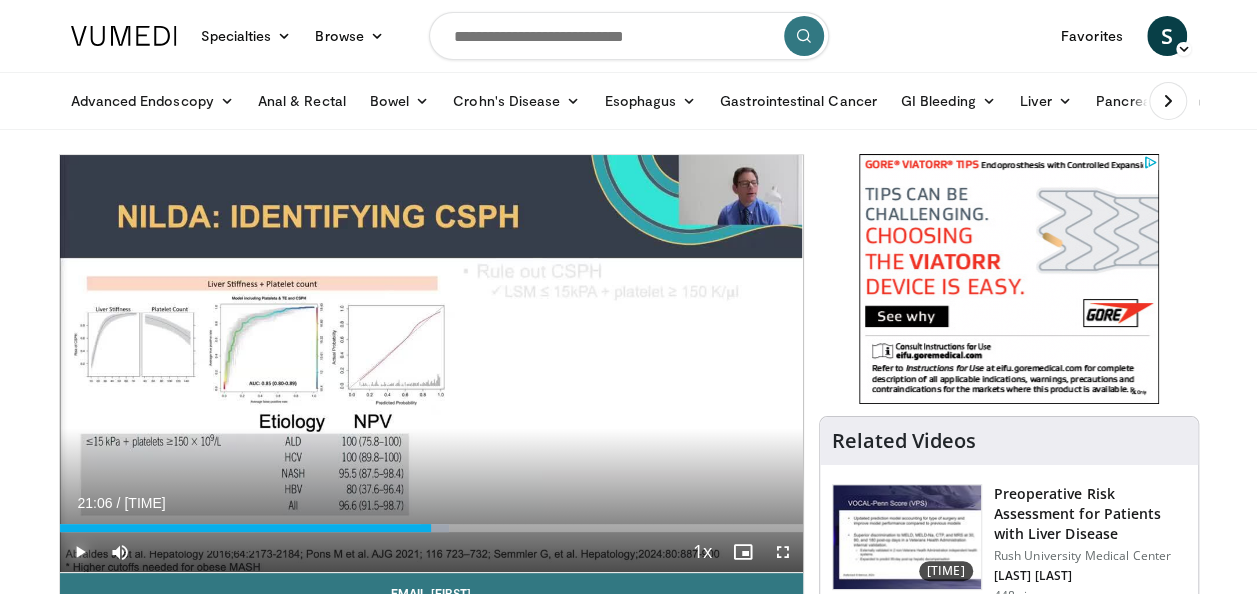 click at bounding box center [80, 552] 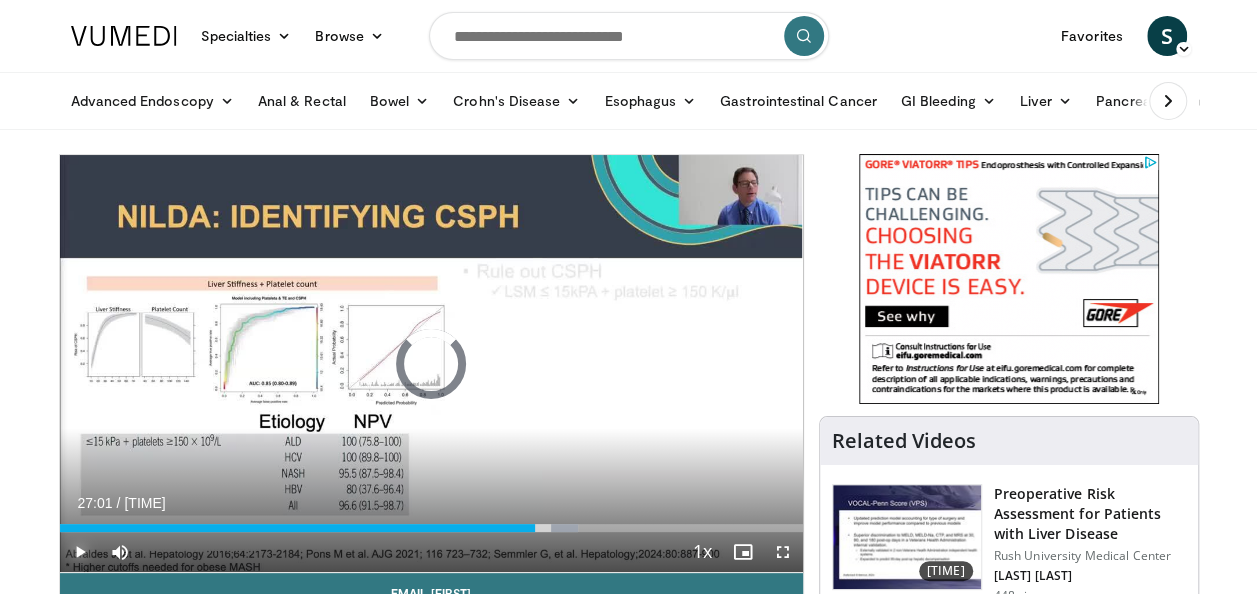 click at bounding box center [537, 528] 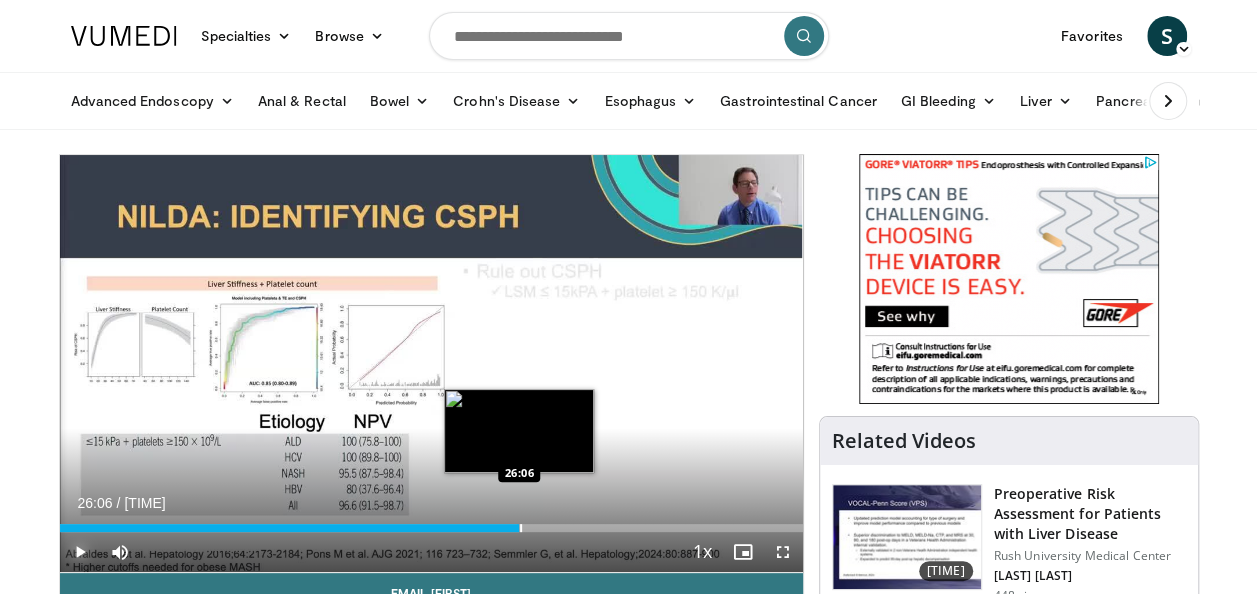 click at bounding box center (521, 528) 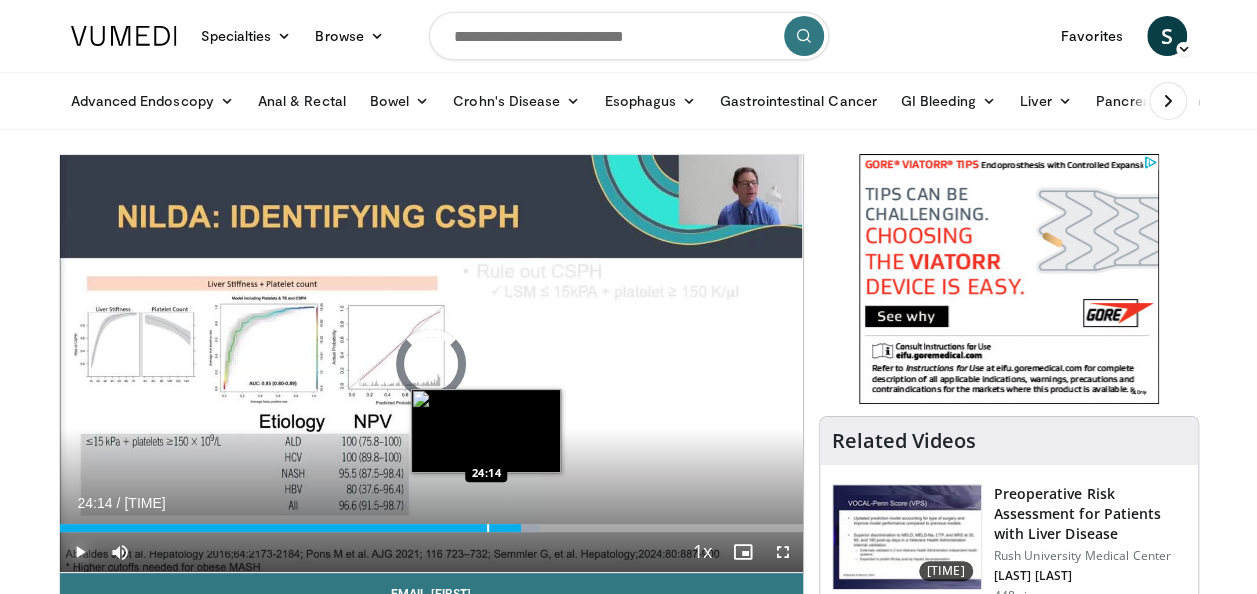 click on "Loaded :  64.62% 26:13 24:14" at bounding box center [431, 528] 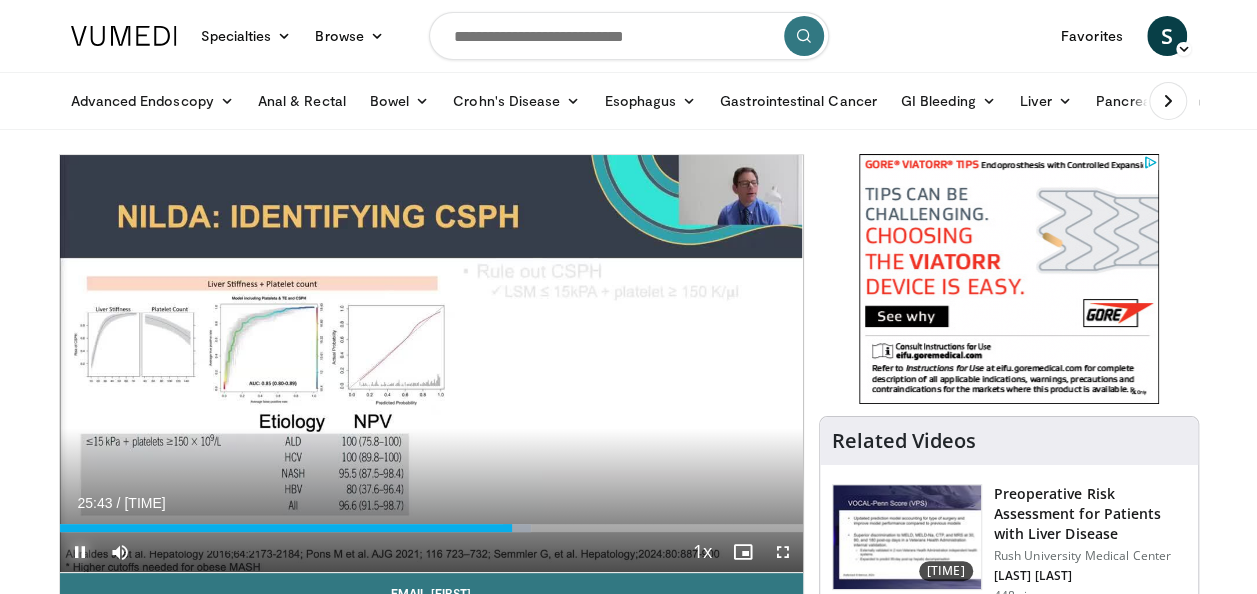 click at bounding box center (80, 552) 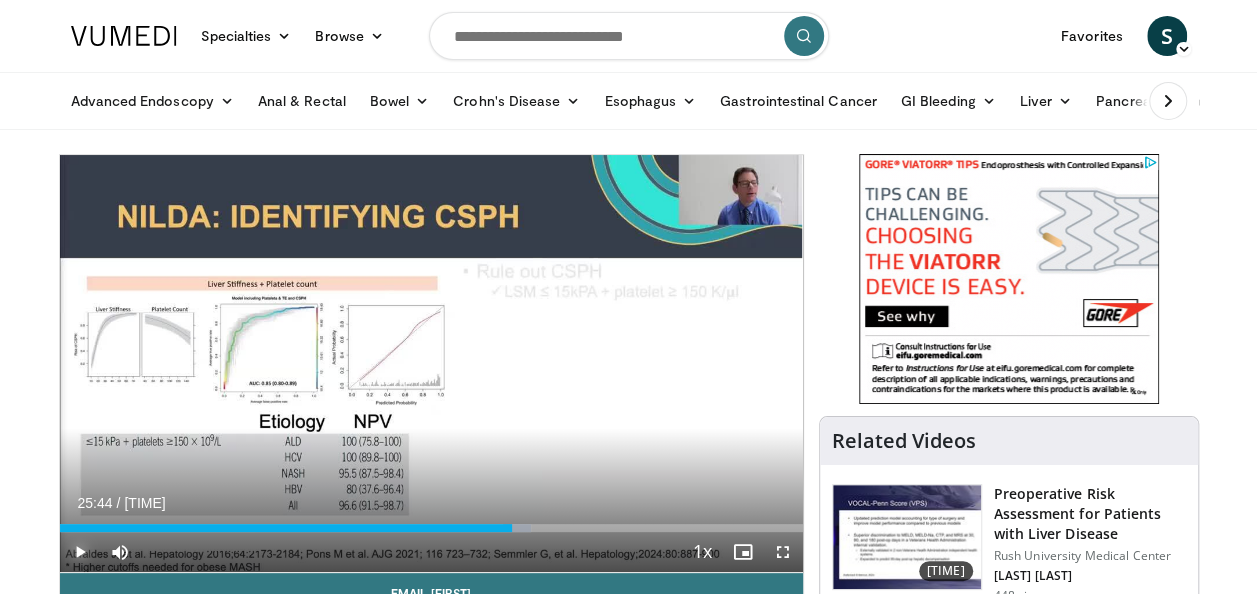 click at bounding box center [80, 552] 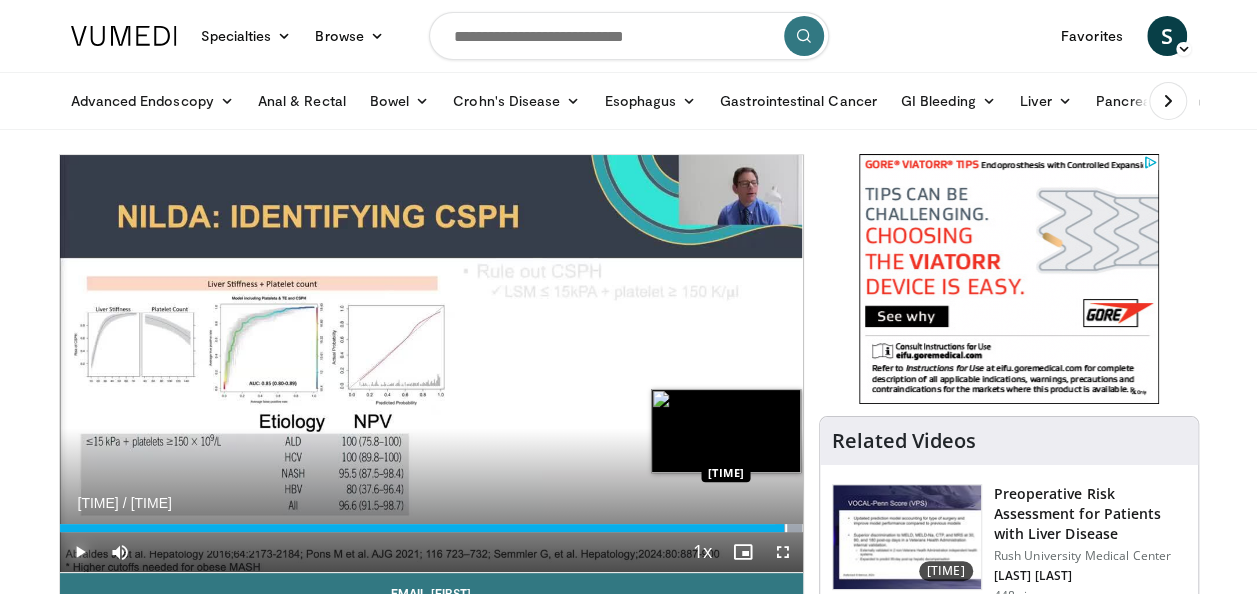 click at bounding box center (786, 528) 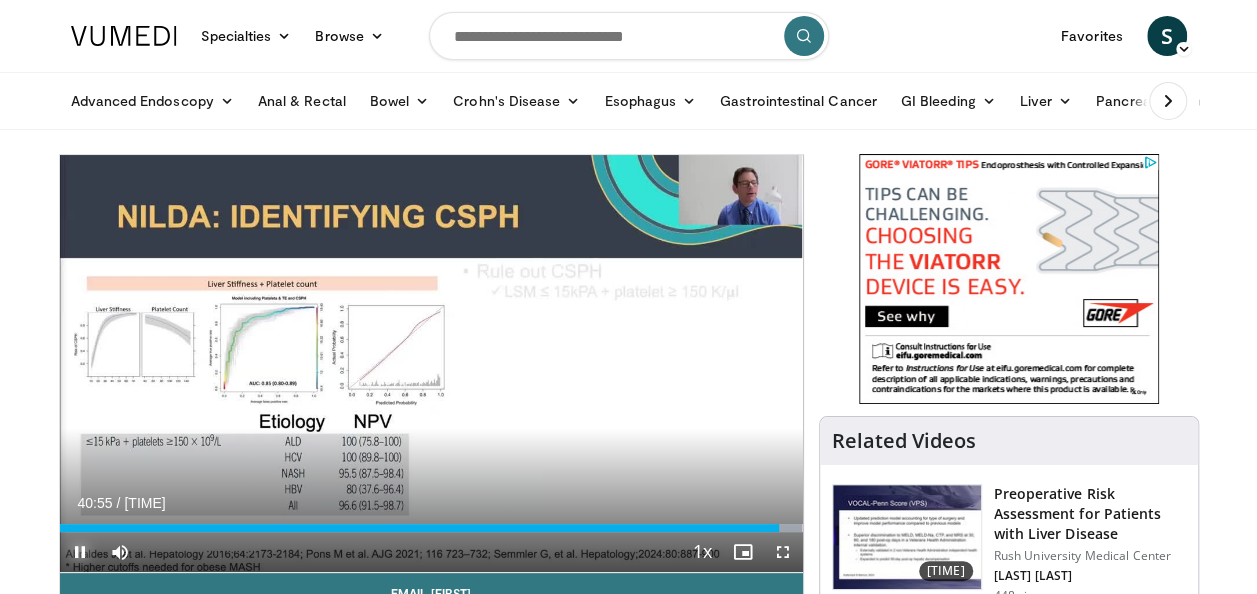 click at bounding box center [80, 552] 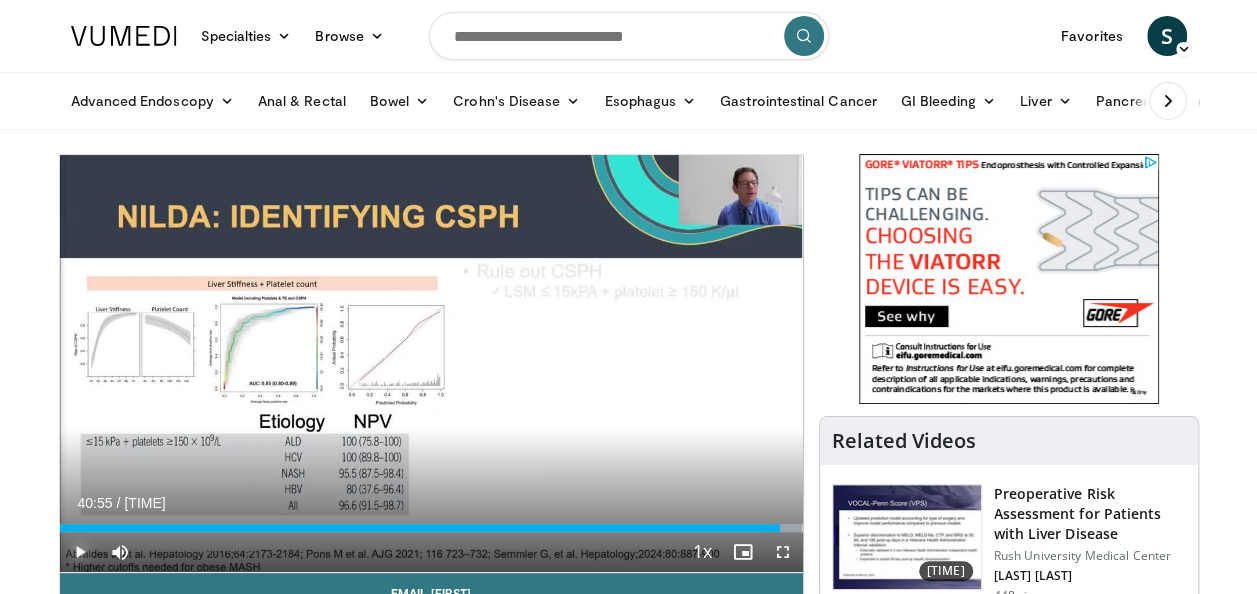 click at bounding box center (80, 552) 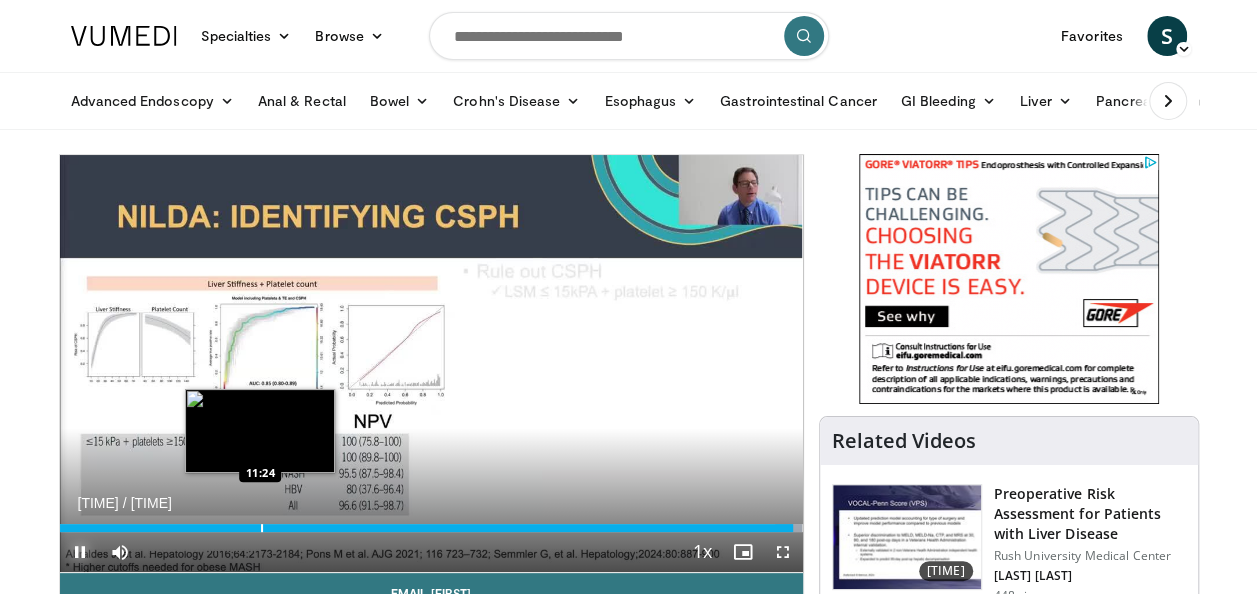 click on "Loaded :  100.00% 41:42 11:24" at bounding box center [431, 522] 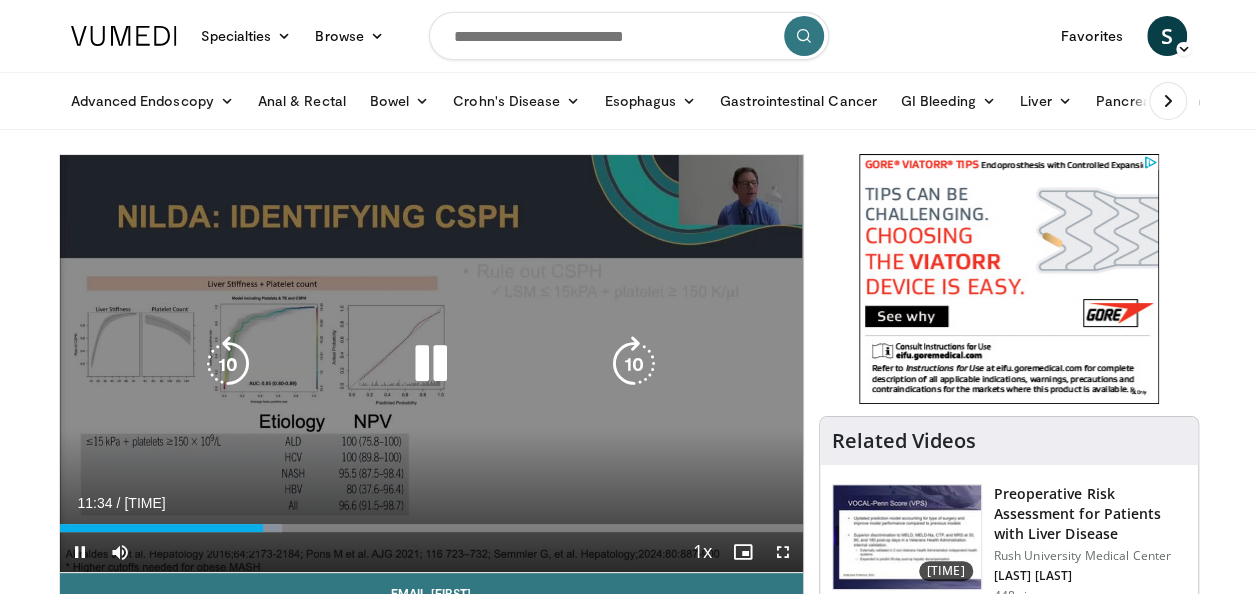 click on "**********" at bounding box center [431, 364] 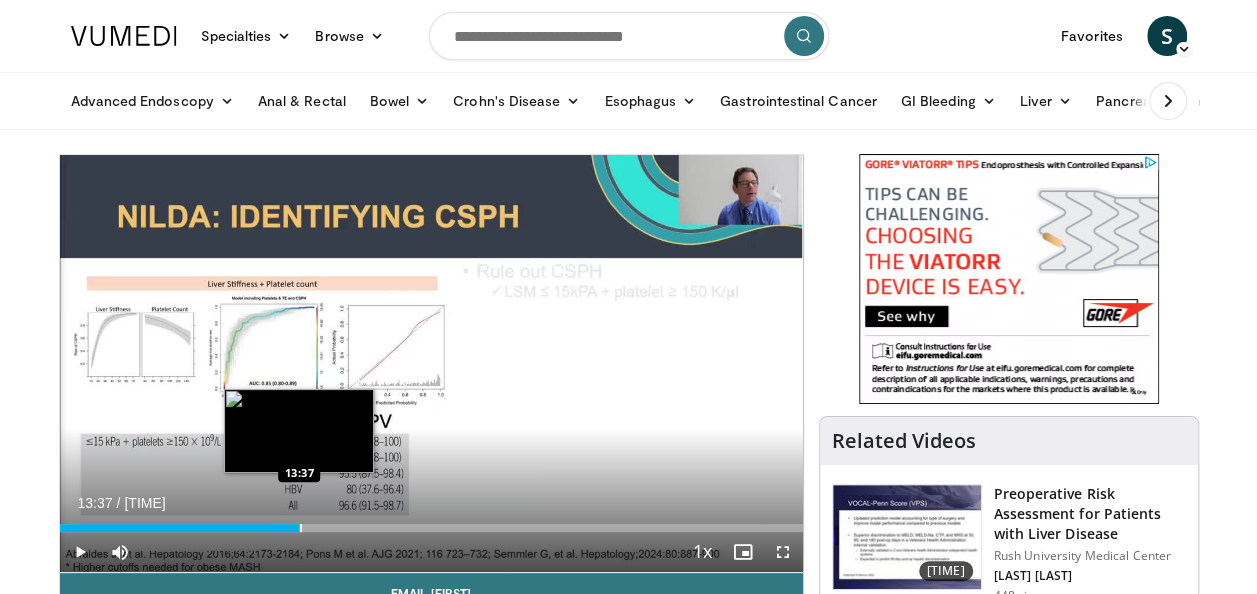 click at bounding box center (301, 528) 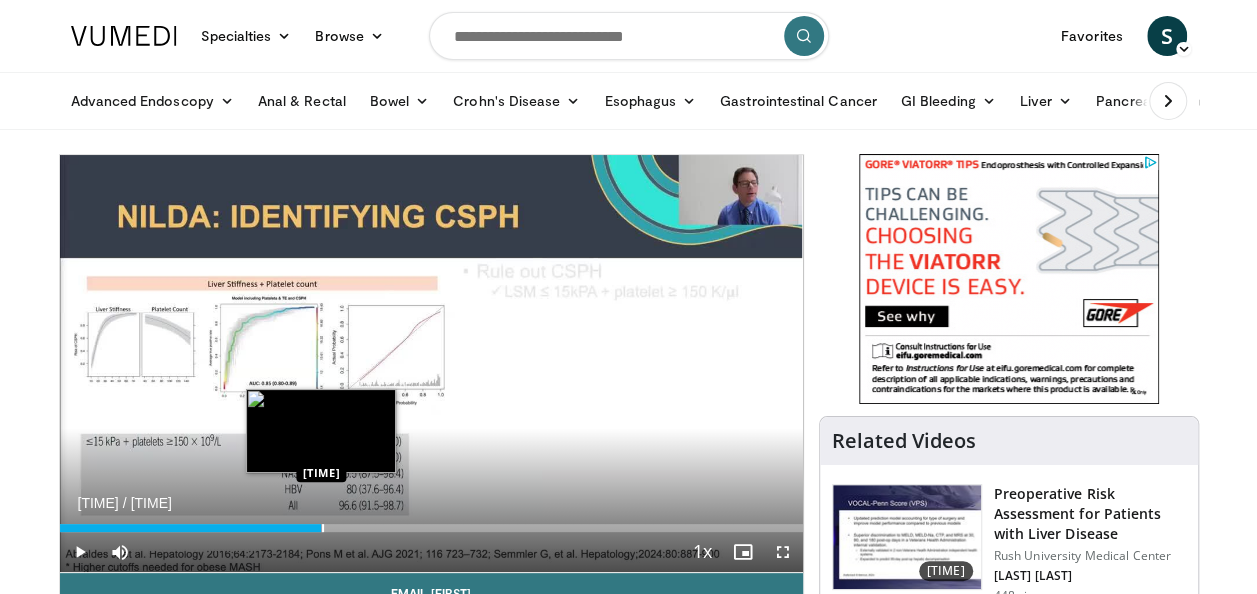 click at bounding box center [323, 528] 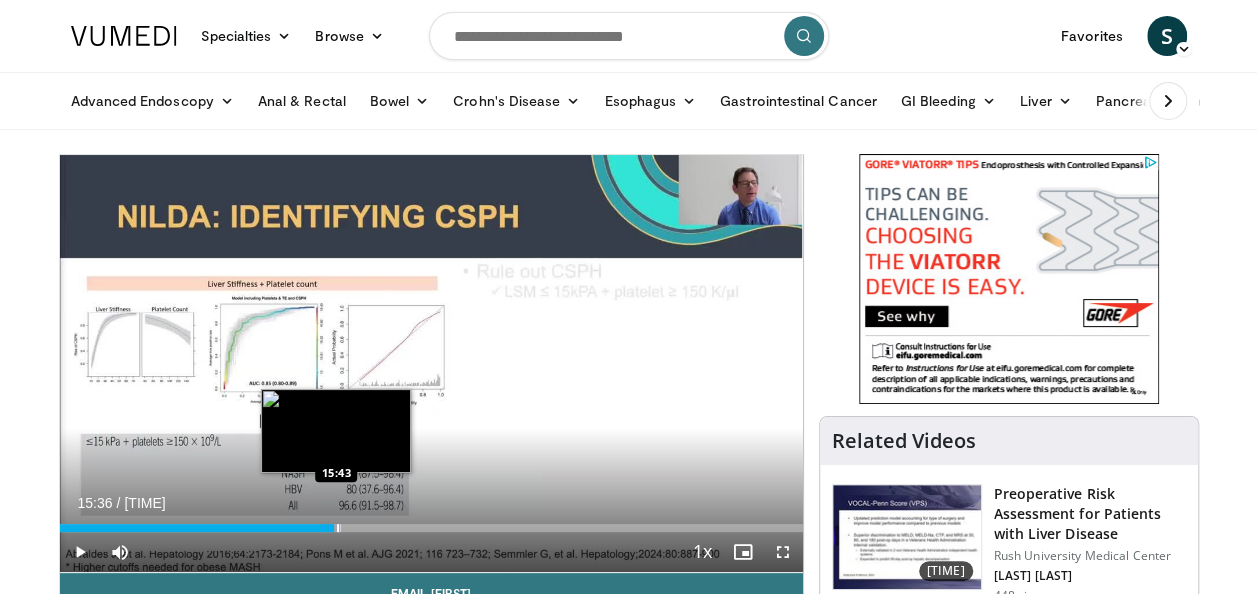 click at bounding box center [330, 528] 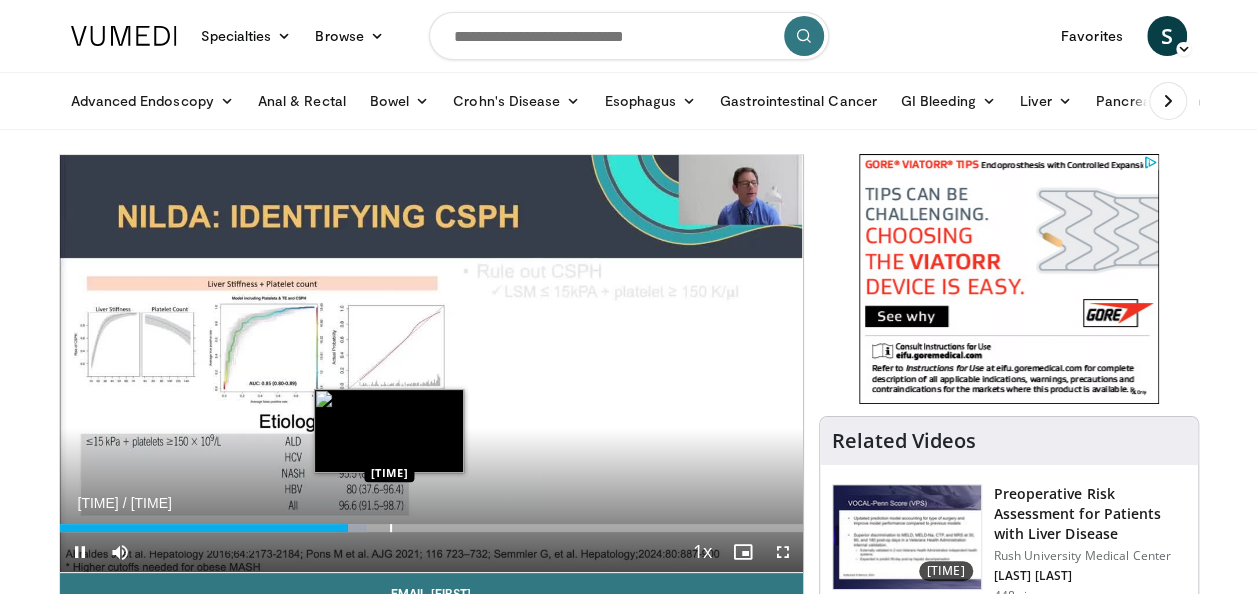click on "**********" at bounding box center [431, 364] 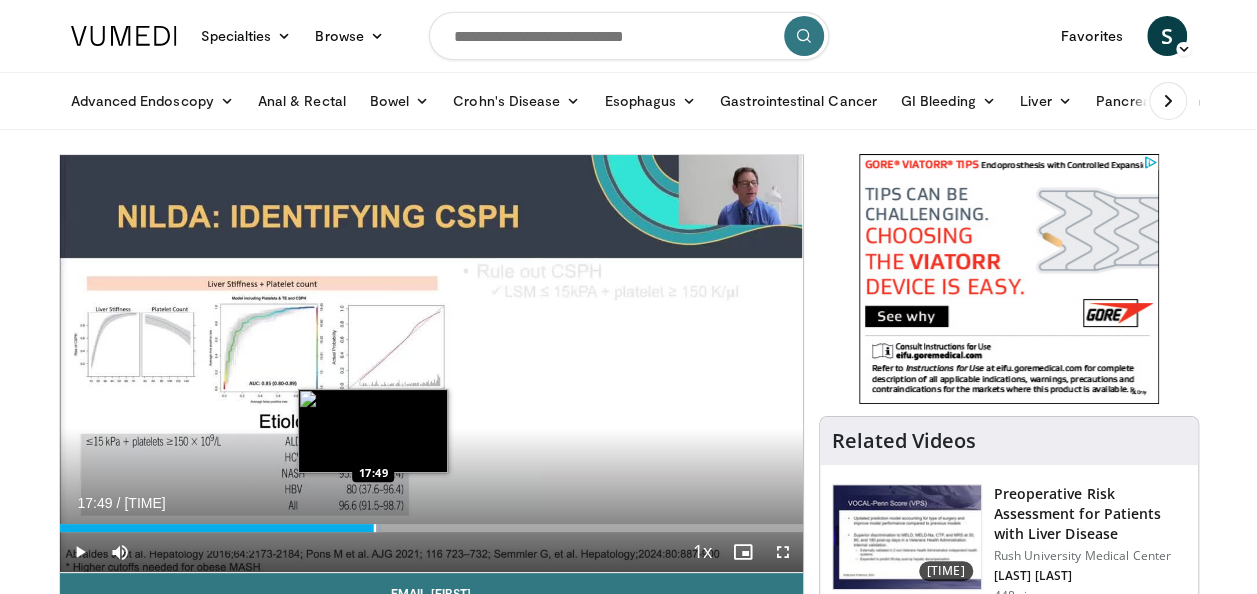 click at bounding box center (375, 528) 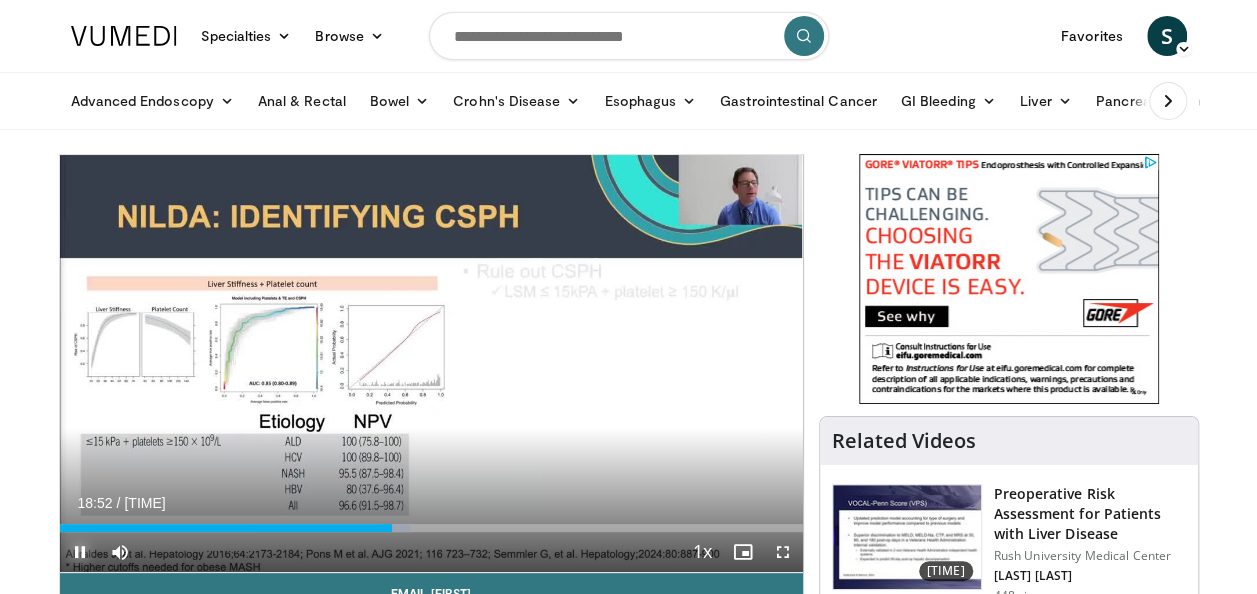 click at bounding box center (80, 552) 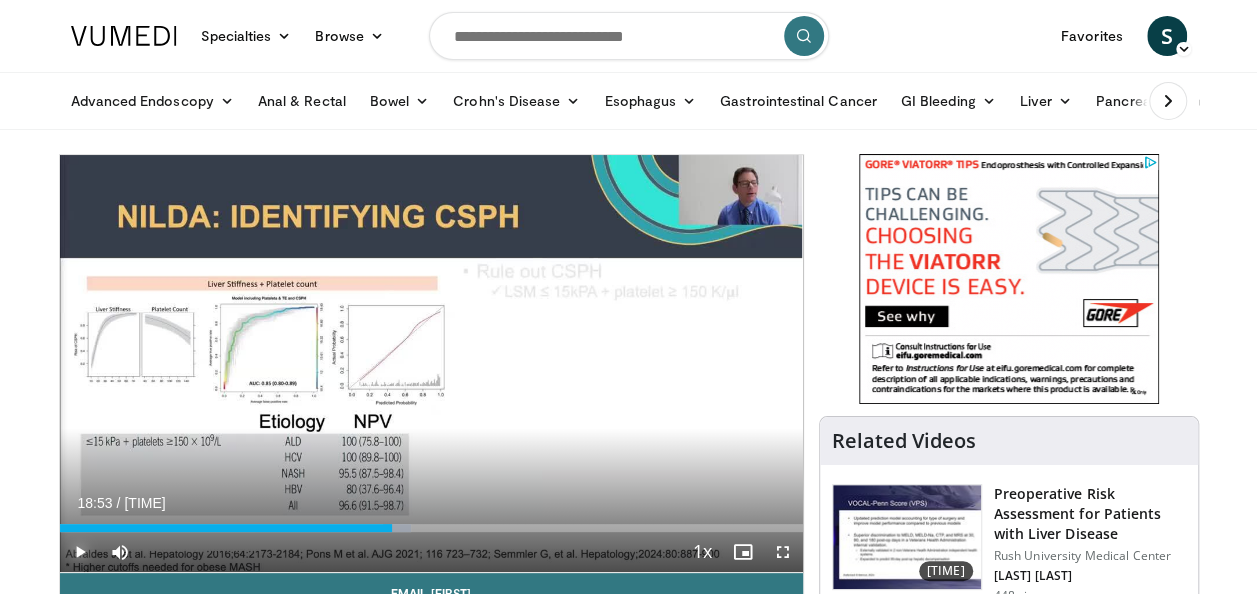 click at bounding box center (80, 552) 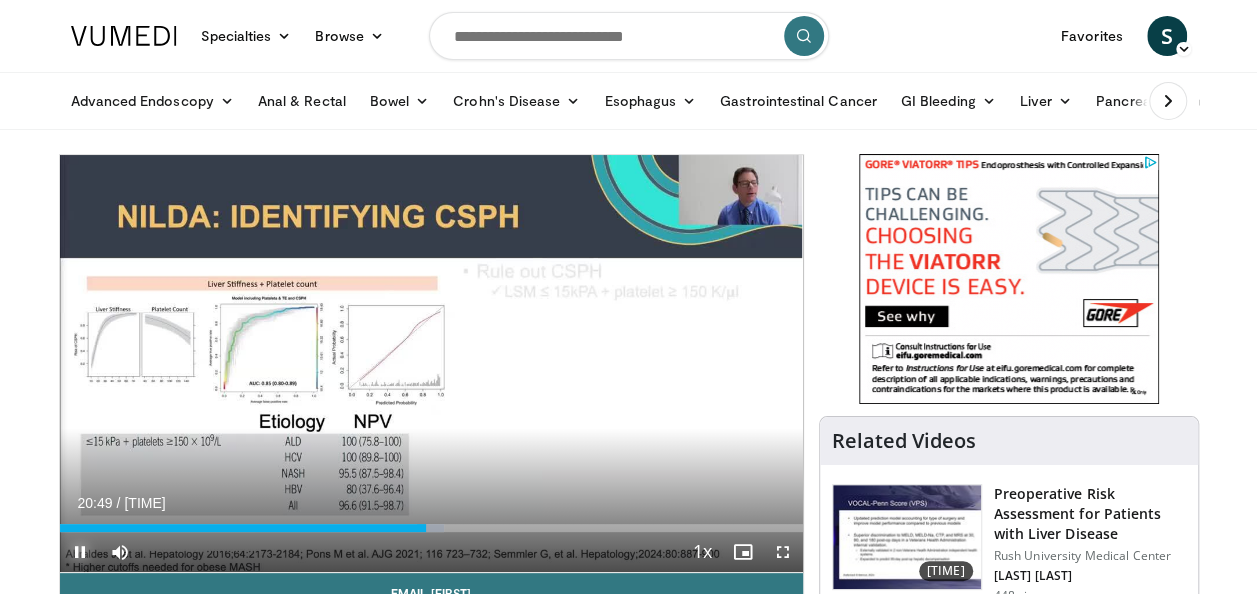click at bounding box center [80, 552] 